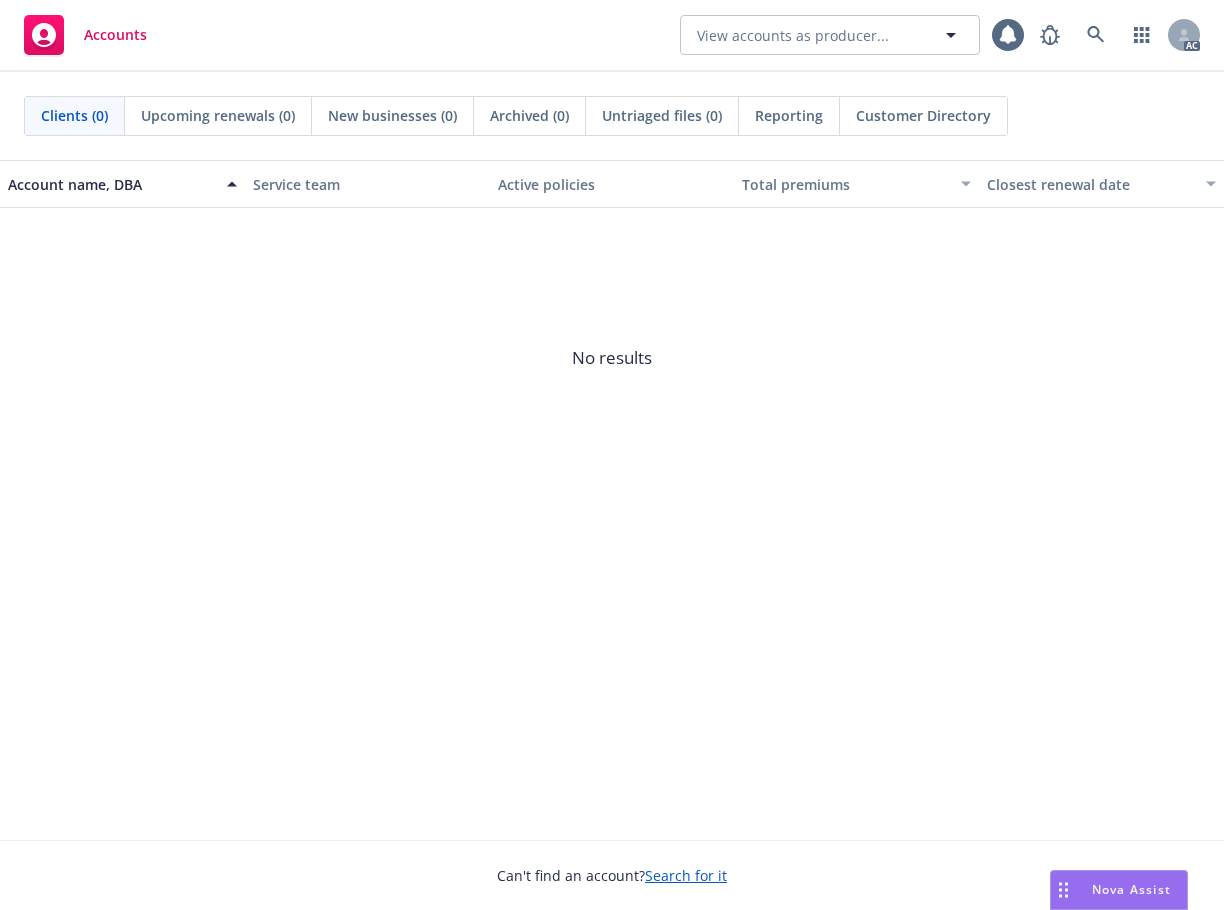 scroll, scrollTop: 0, scrollLeft: 0, axis: both 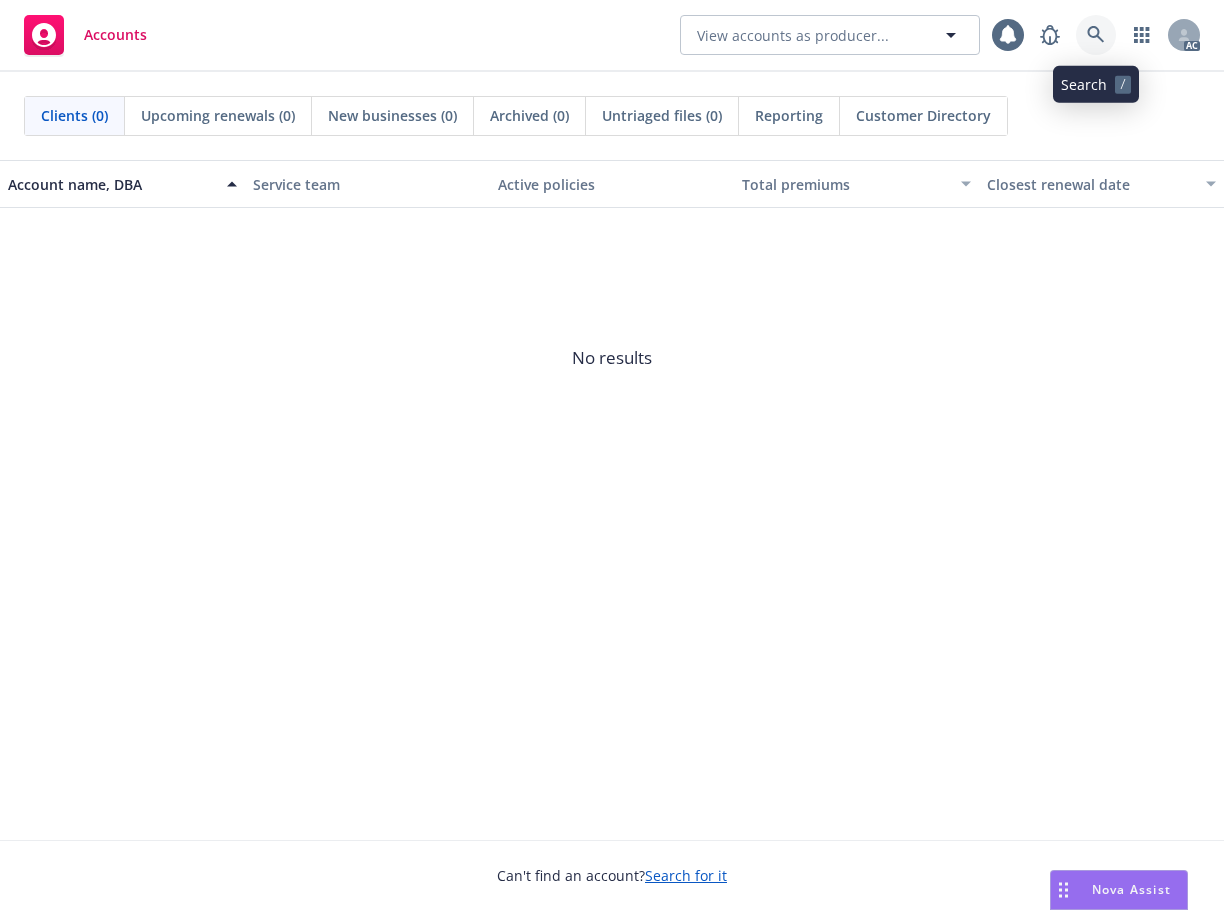 click 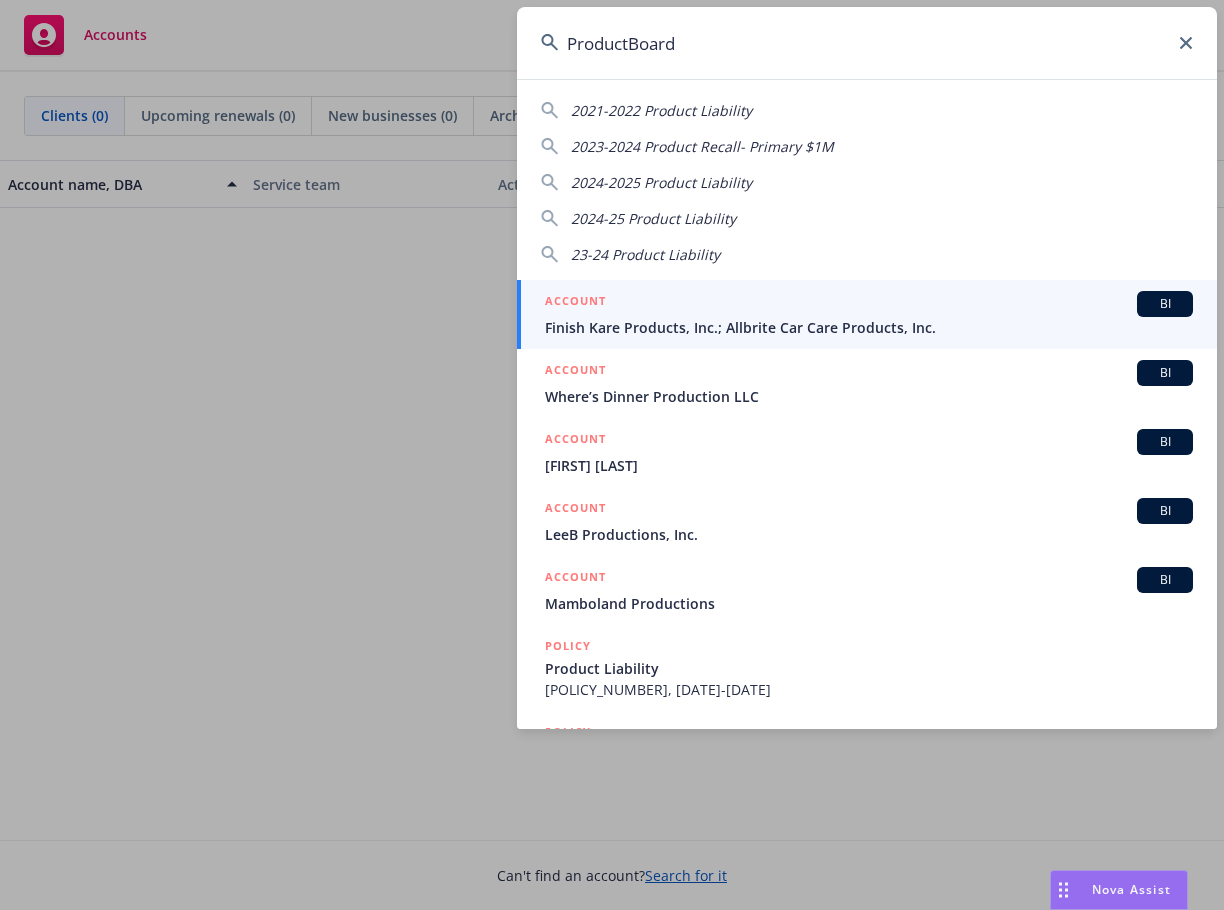 type on "ProductBoard" 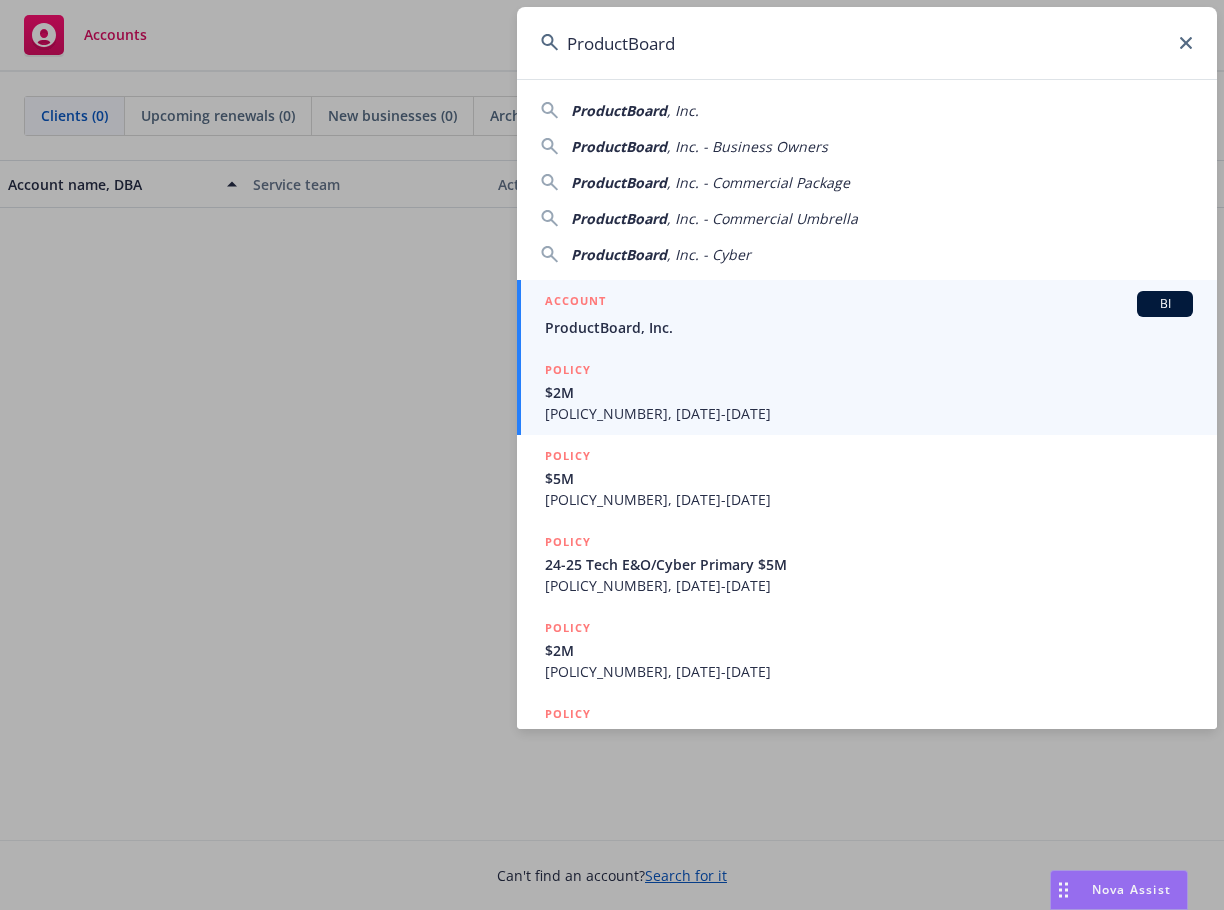 click on "ProductBoard, Inc." at bounding box center [869, 327] 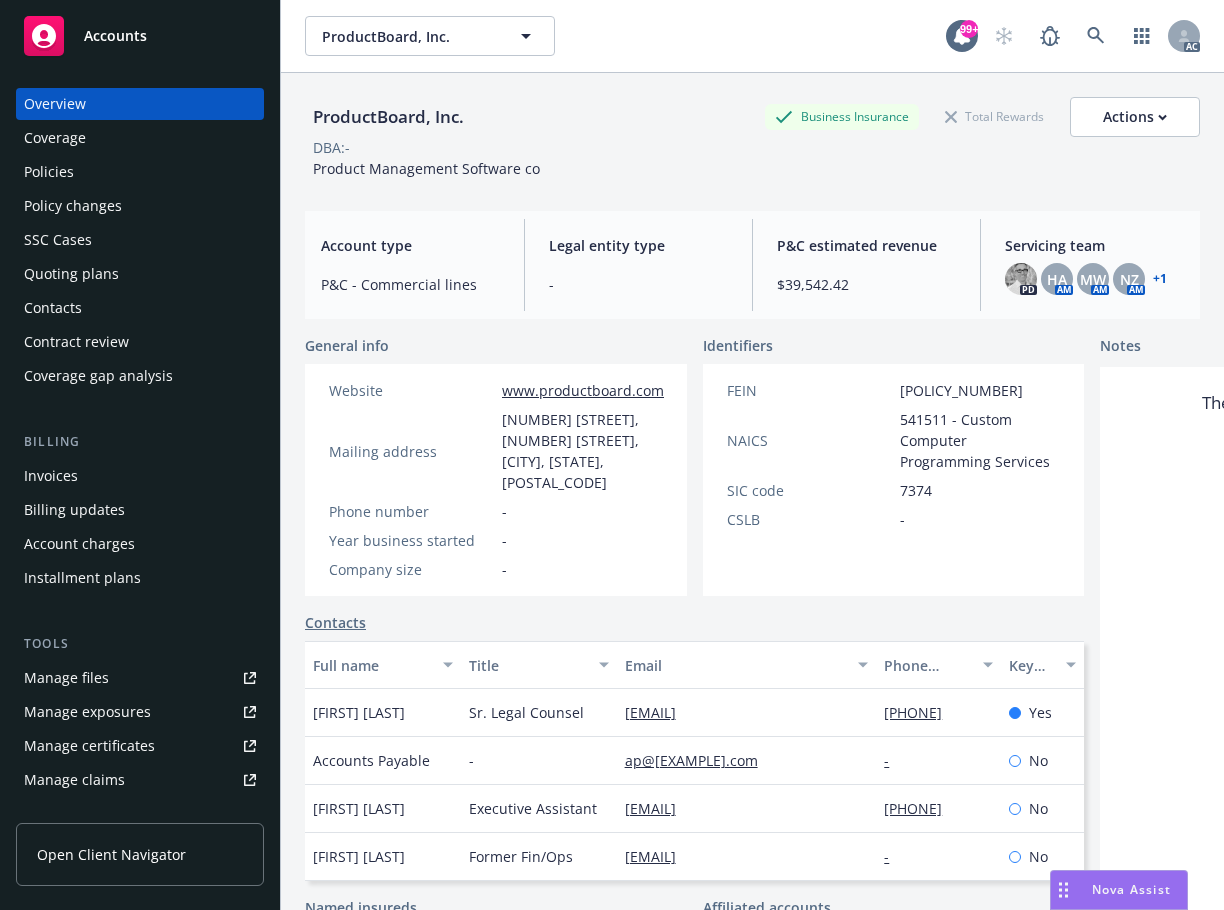 click on "Coverage" at bounding box center (55, 138) 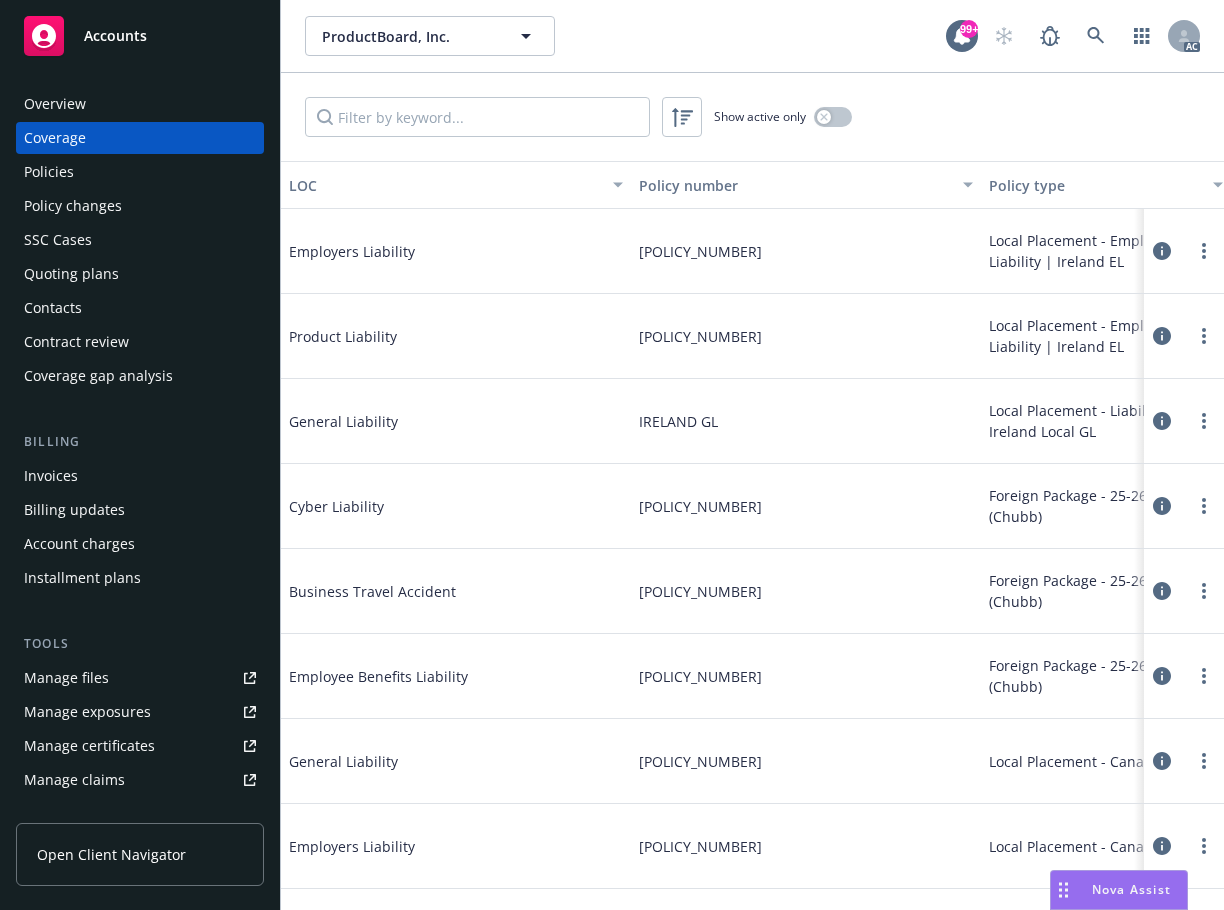 click on "Policies" at bounding box center (49, 172) 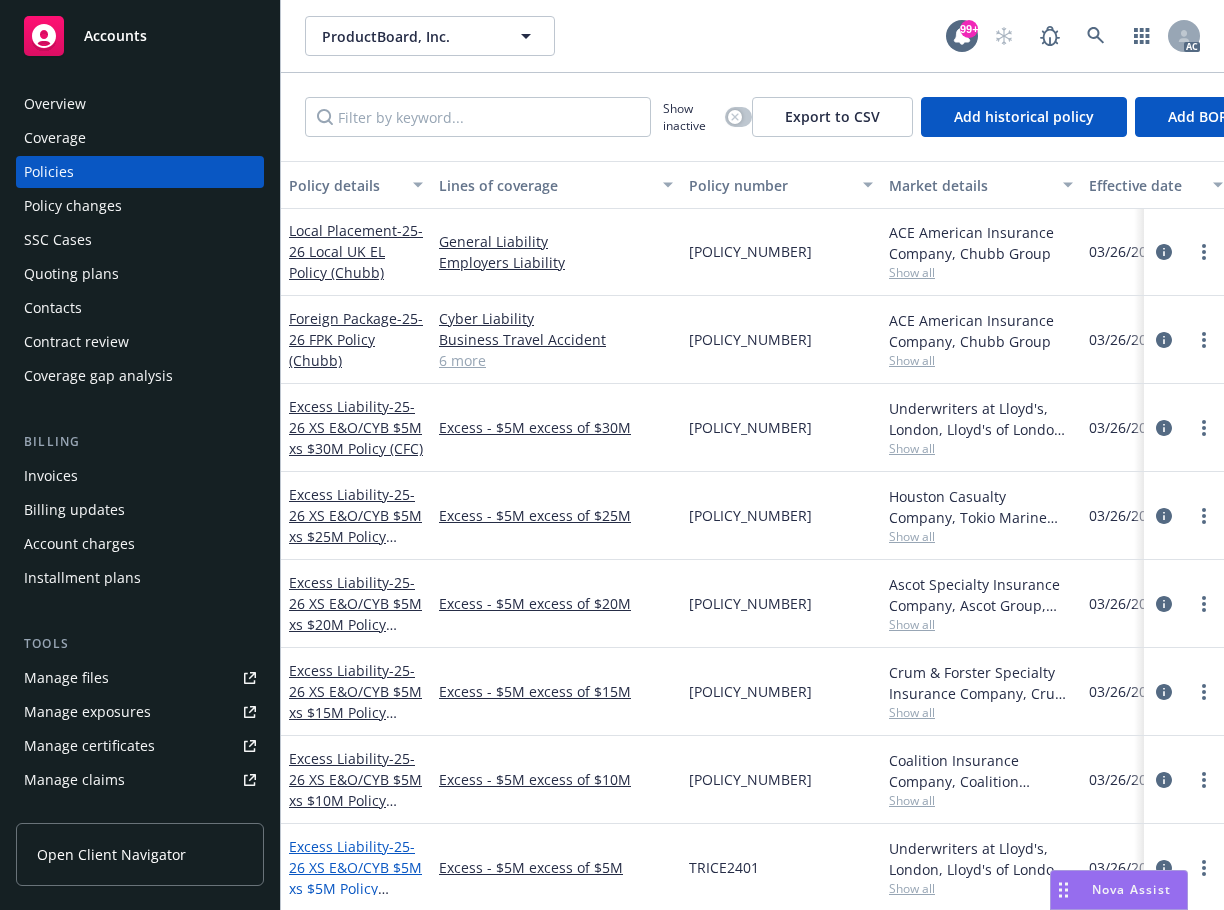 scroll, scrollTop: 400, scrollLeft: 0, axis: vertical 